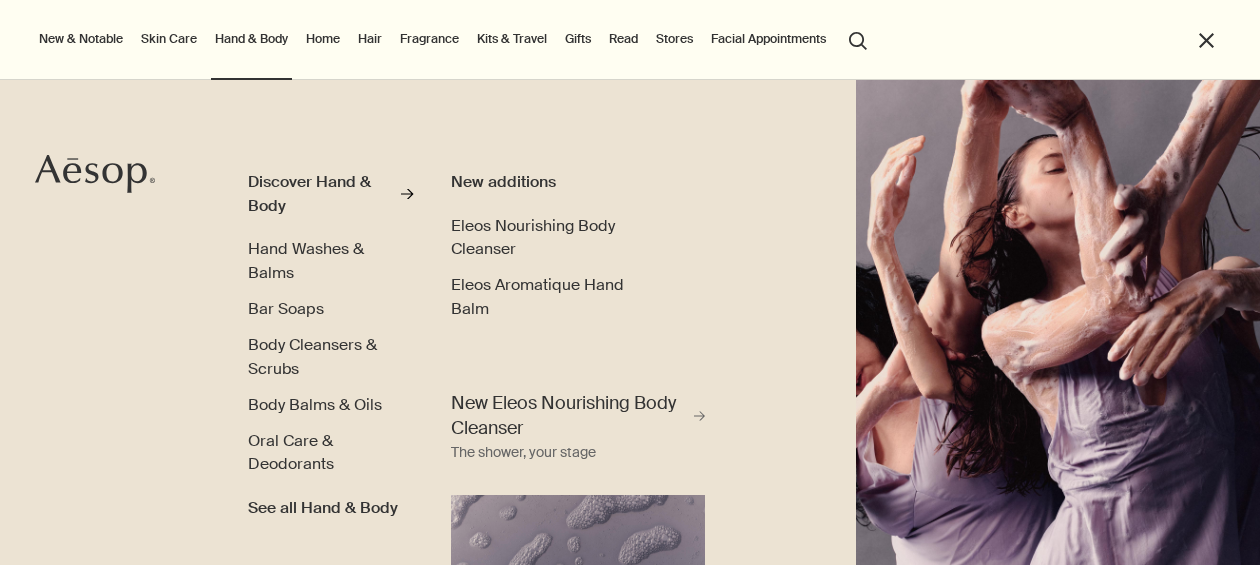 scroll, scrollTop: 0, scrollLeft: 0, axis: both 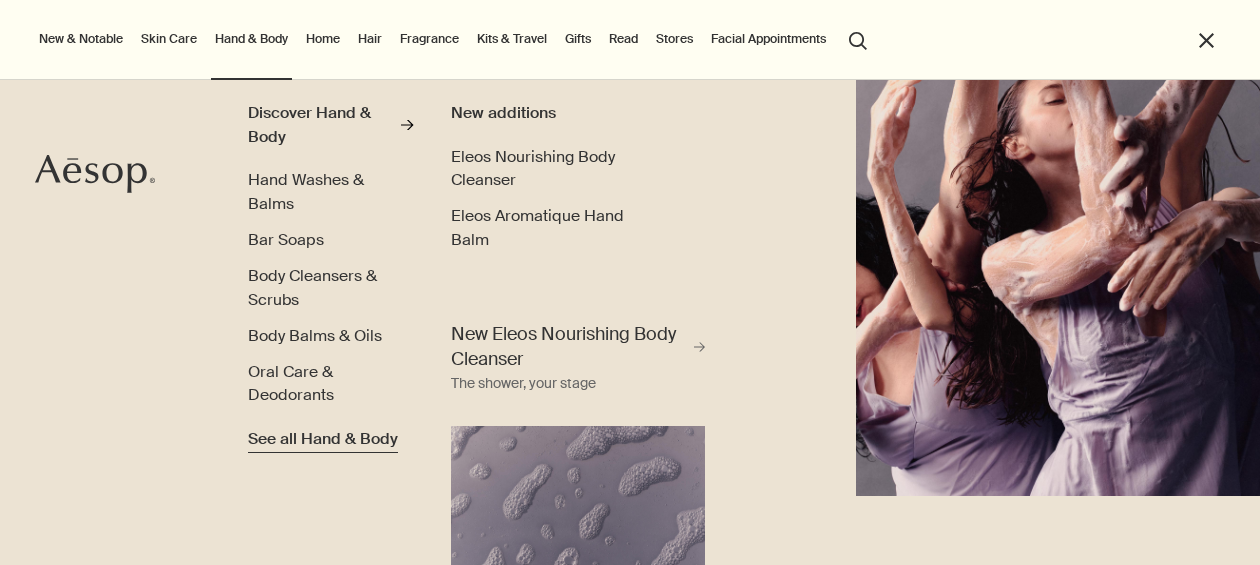 click on "See all Hand & Body" at bounding box center [323, 439] 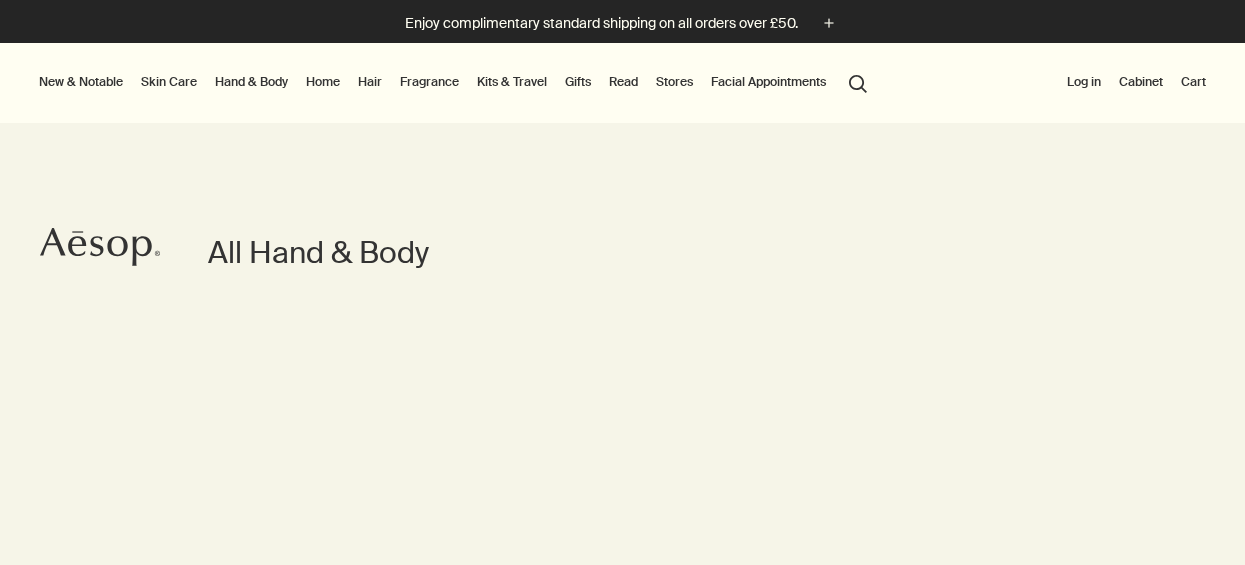 scroll, scrollTop: 0, scrollLeft: 0, axis: both 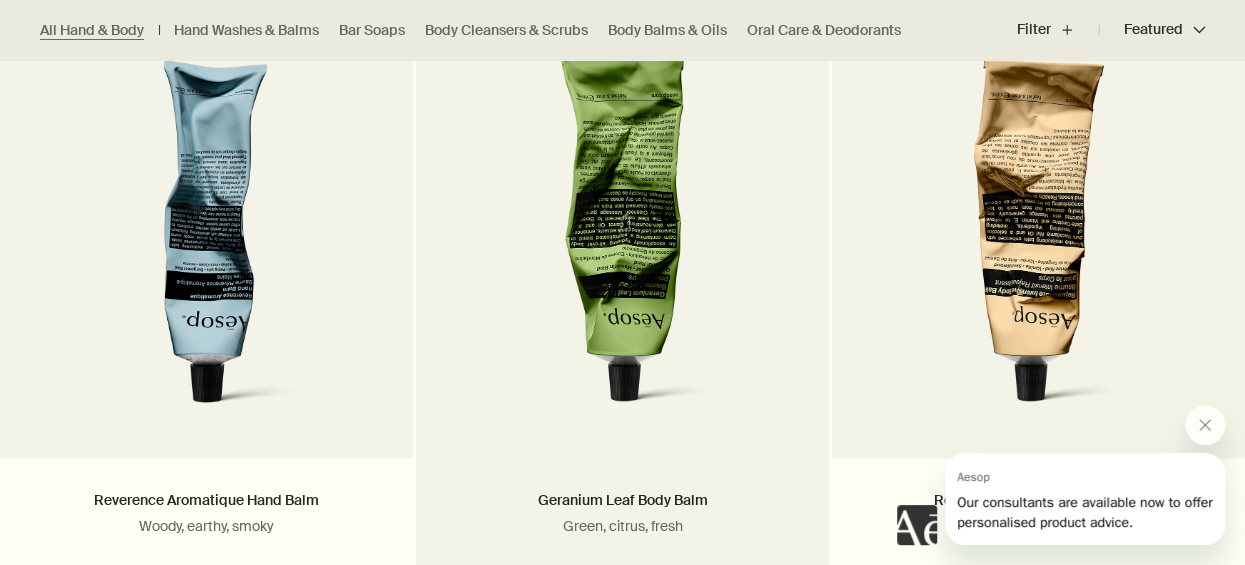 click at bounding box center (622, 243) 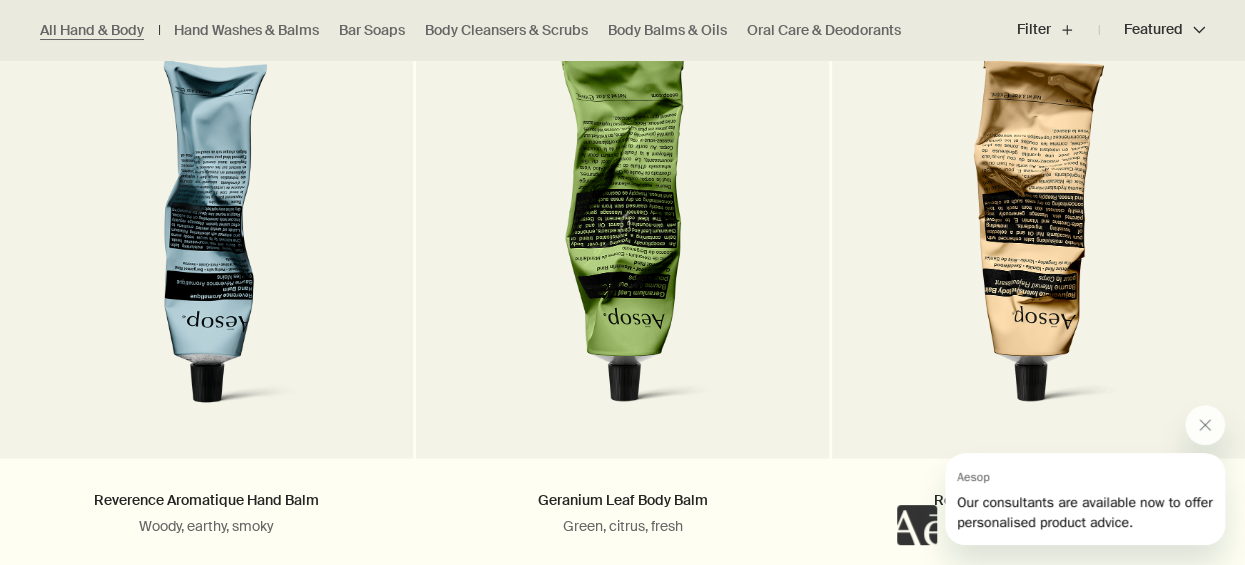 click at bounding box center (622, -799) 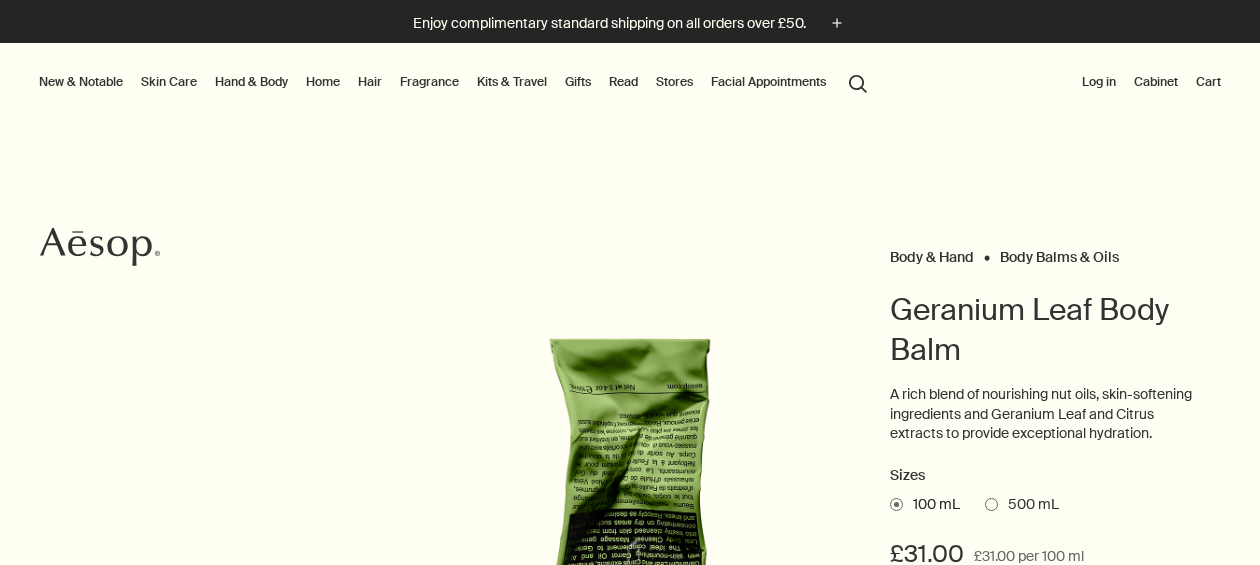 scroll, scrollTop: 0, scrollLeft: 0, axis: both 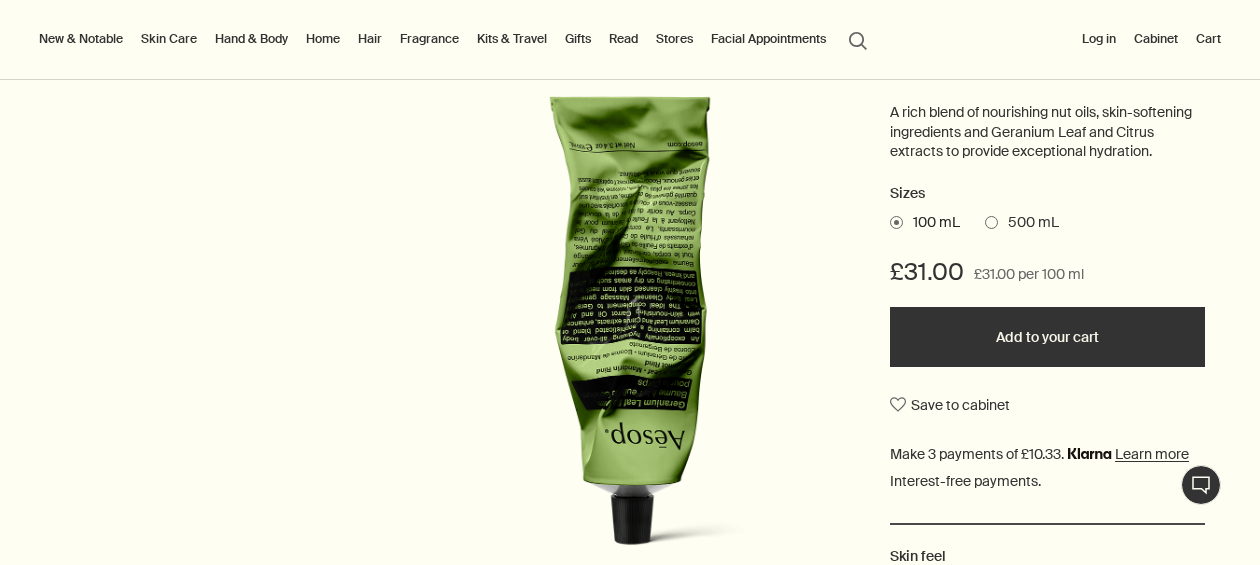 click on "Add to your cart" at bounding box center [1047, 337] 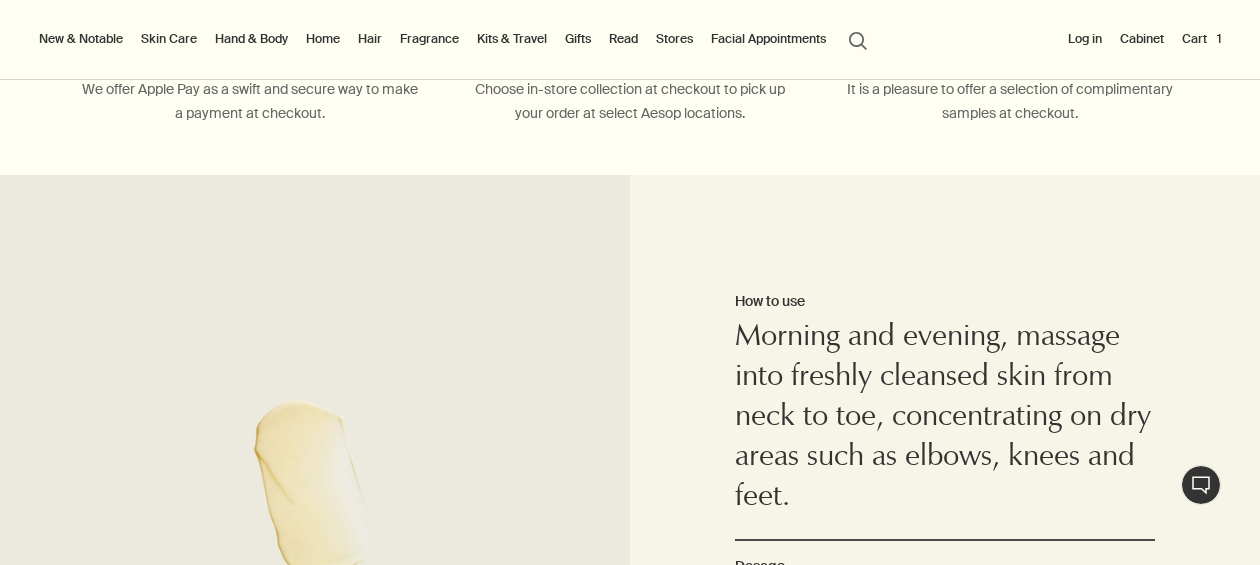 scroll, scrollTop: 1348, scrollLeft: 0, axis: vertical 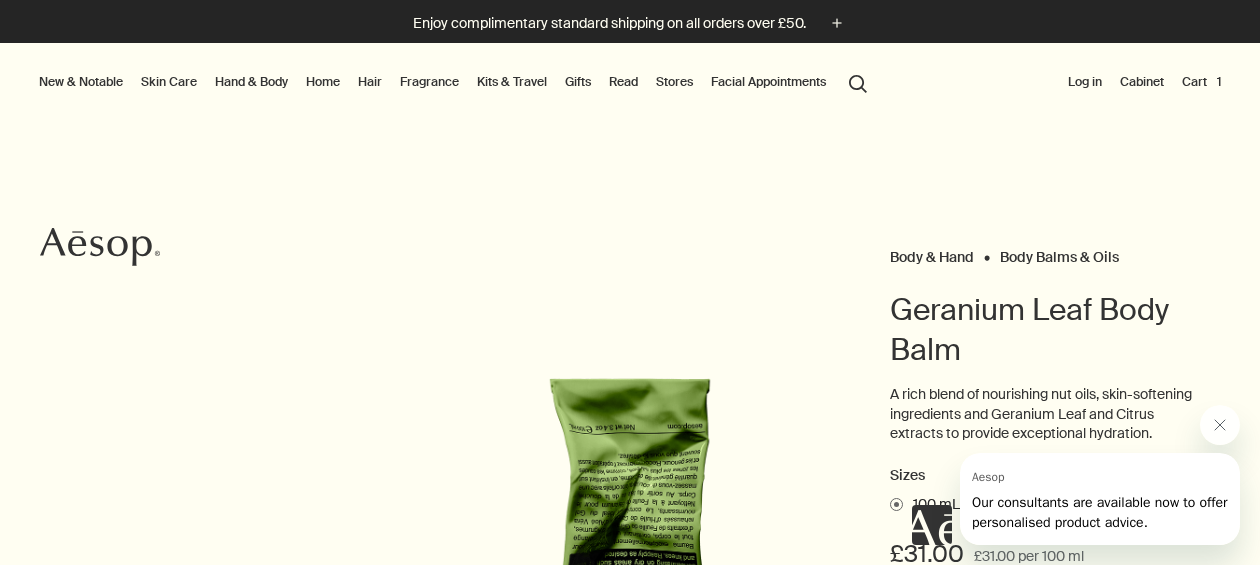 click on "Gifts" at bounding box center (578, 82) 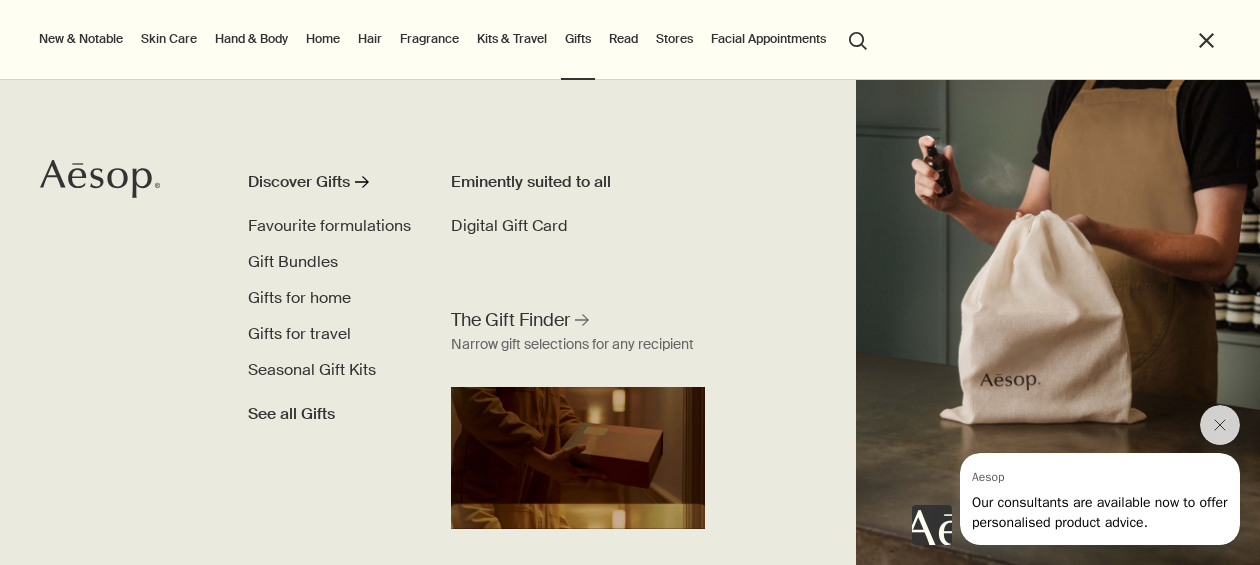 click at bounding box center [630, 565] 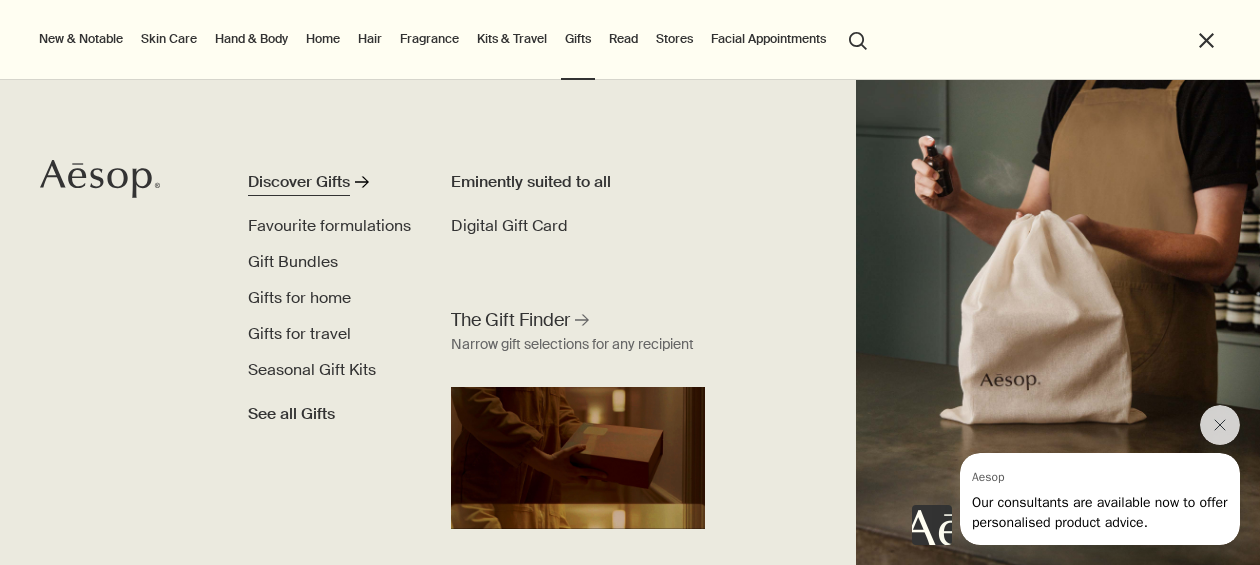 click on "Discover Gifts" at bounding box center (299, 182) 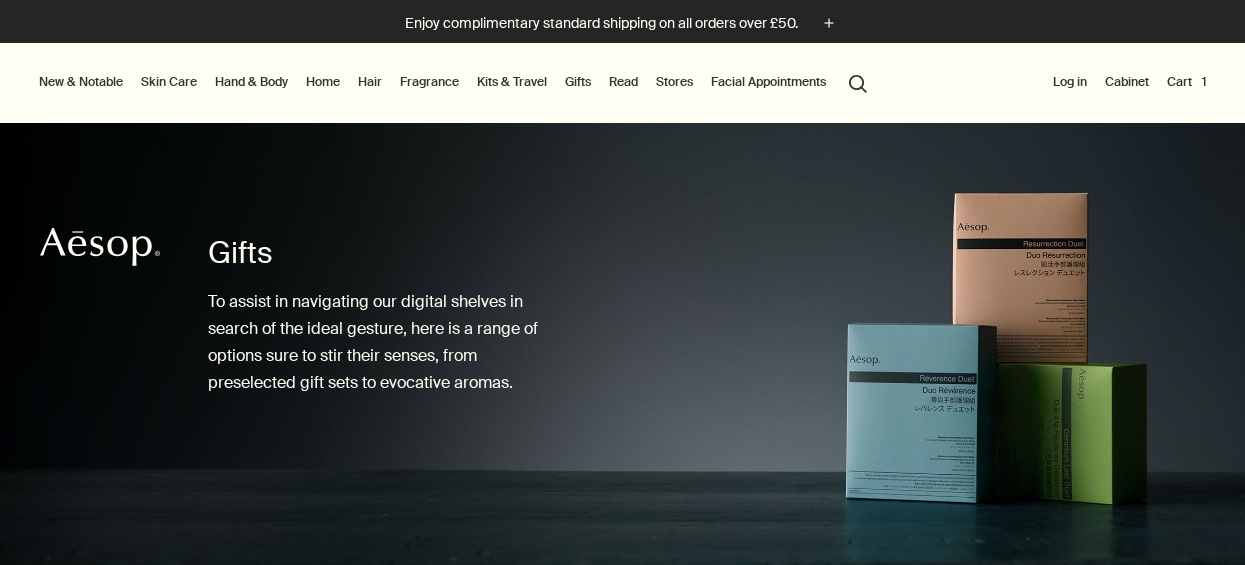 scroll, scrollTop: 0, scrollLeft: 0, axis: both 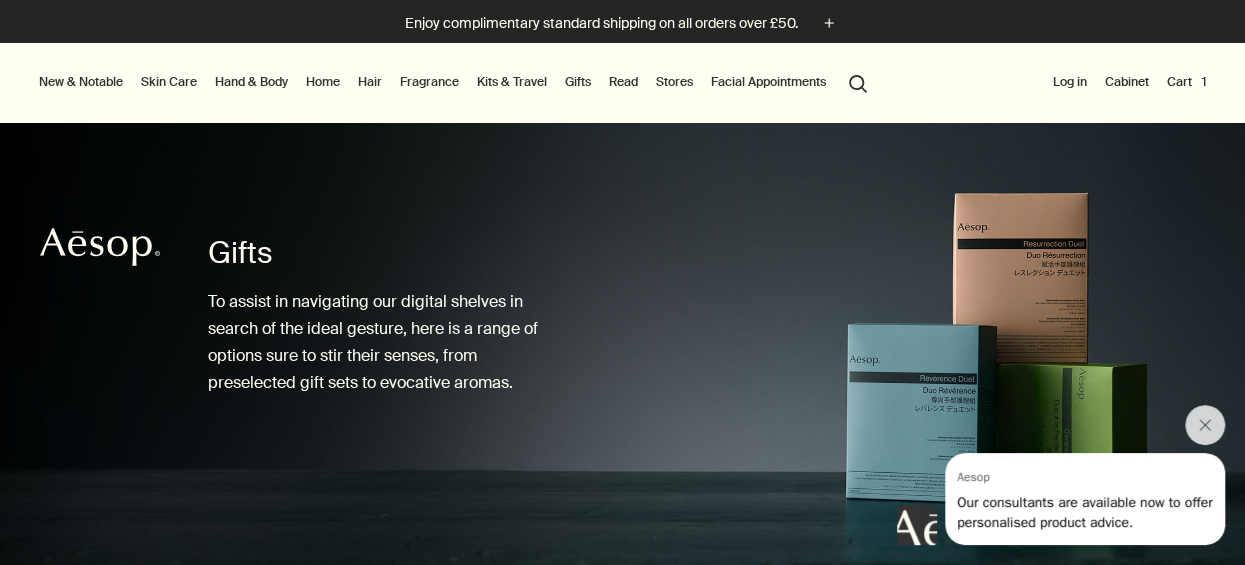 click on "New & Notable" at bounding box center (81, 82) 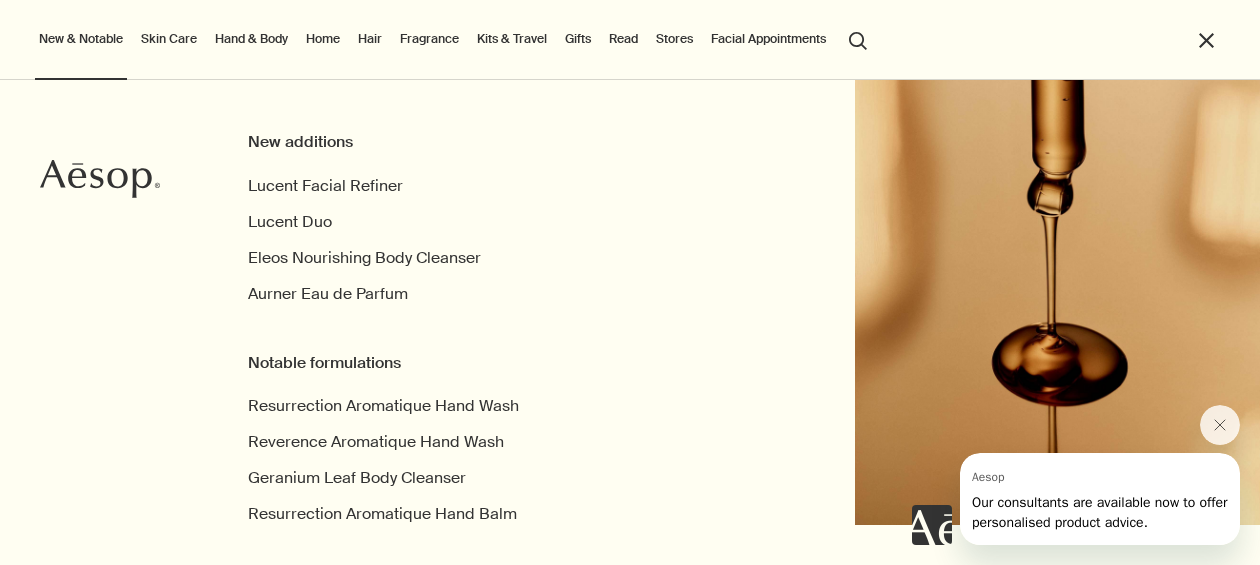 scroll, scrollTop: 48, scrollLeft: 0, axis: vertical 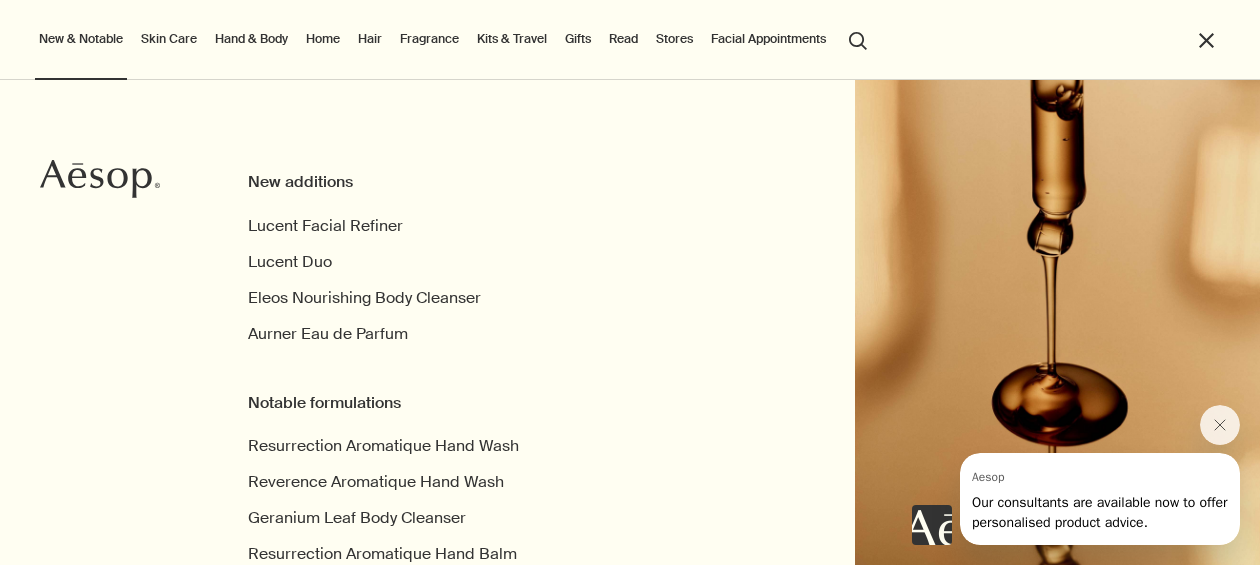click on "Hand & Body" at bounding box center (251, 39) 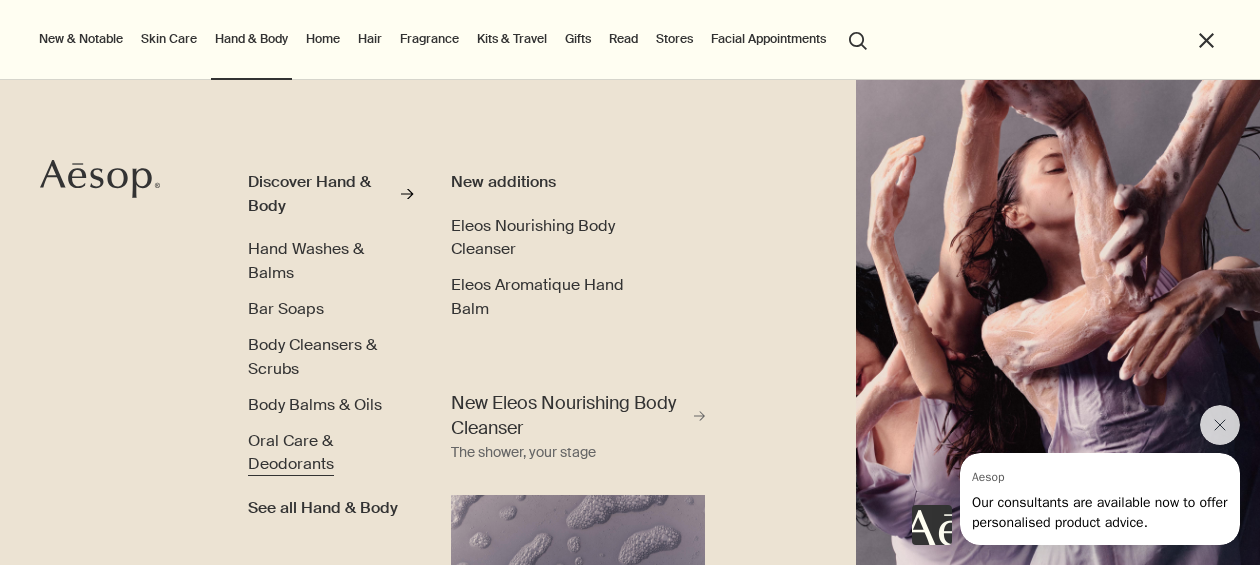 click on "Oral Care & Deodorants" at bounding box center [291, 452] 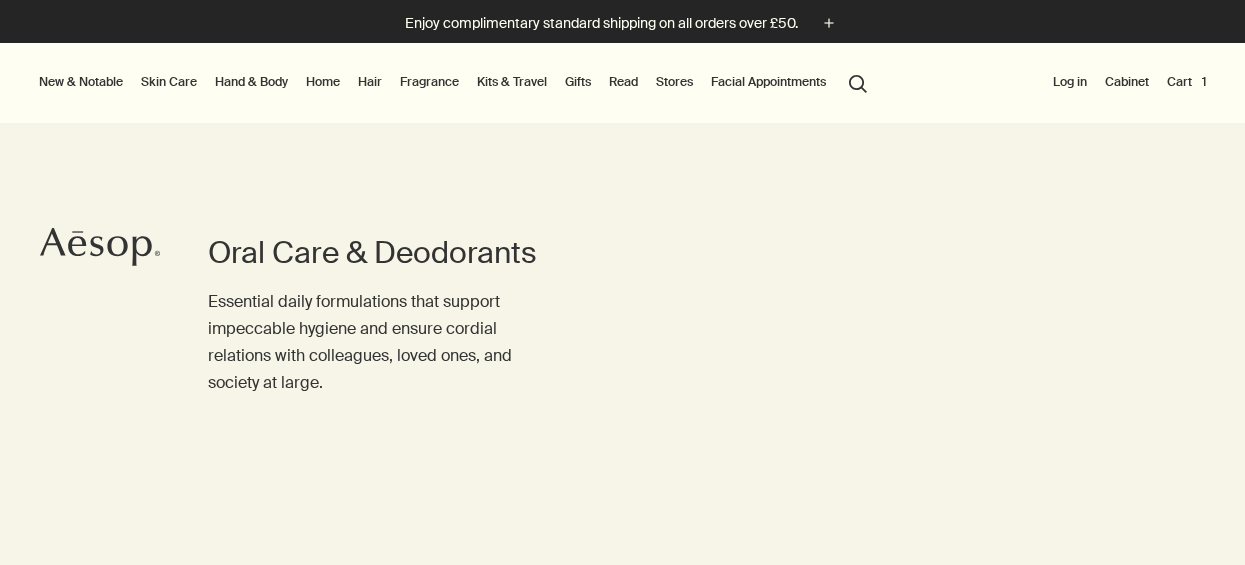 scroll, scrollTop: 0, scrollLeft: 0, axis: both 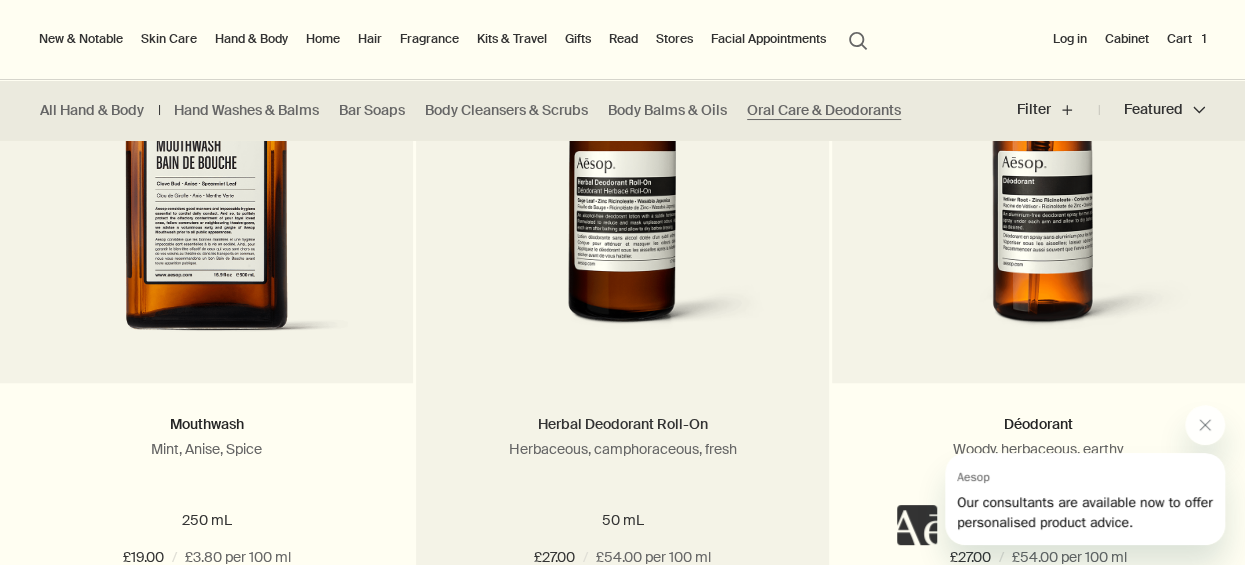 click on "Herbal Deodorant Roll-On" at bounding box center (623, 424) 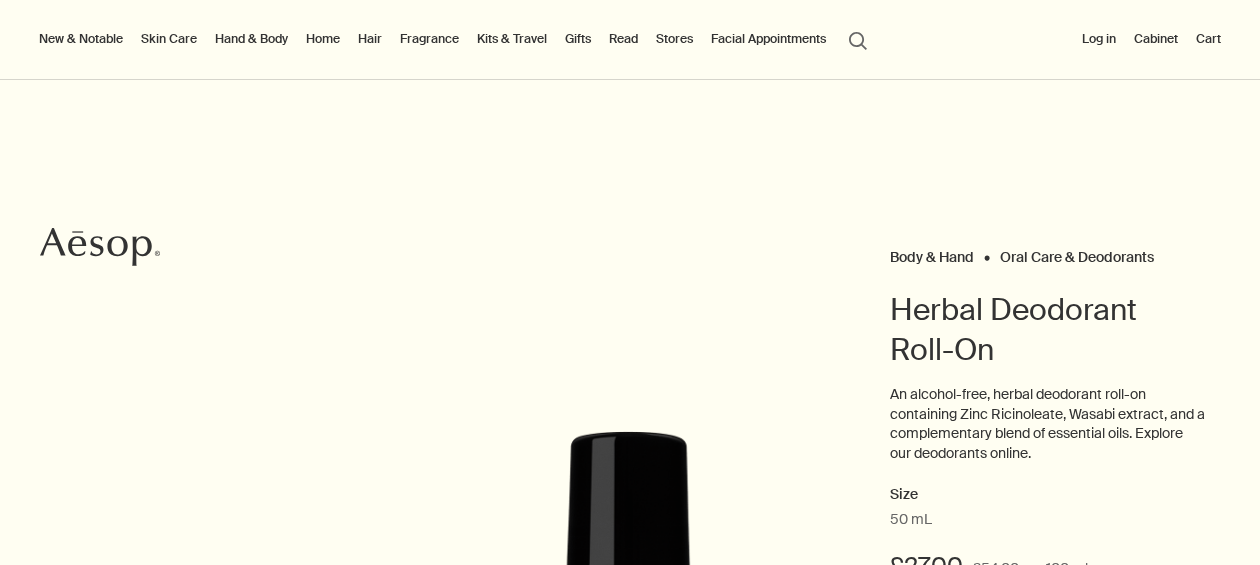 scroll, scrollTop: 0, scrollLeft: 0, axis: both 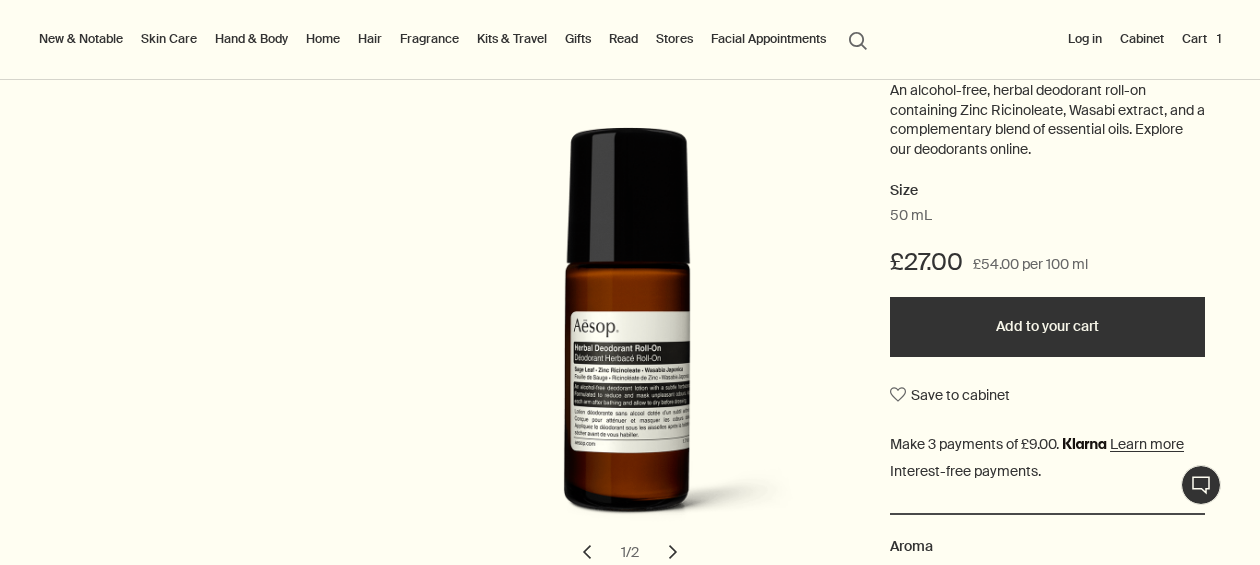 click on "Add to your cart" at bounding box center [1047, 327] 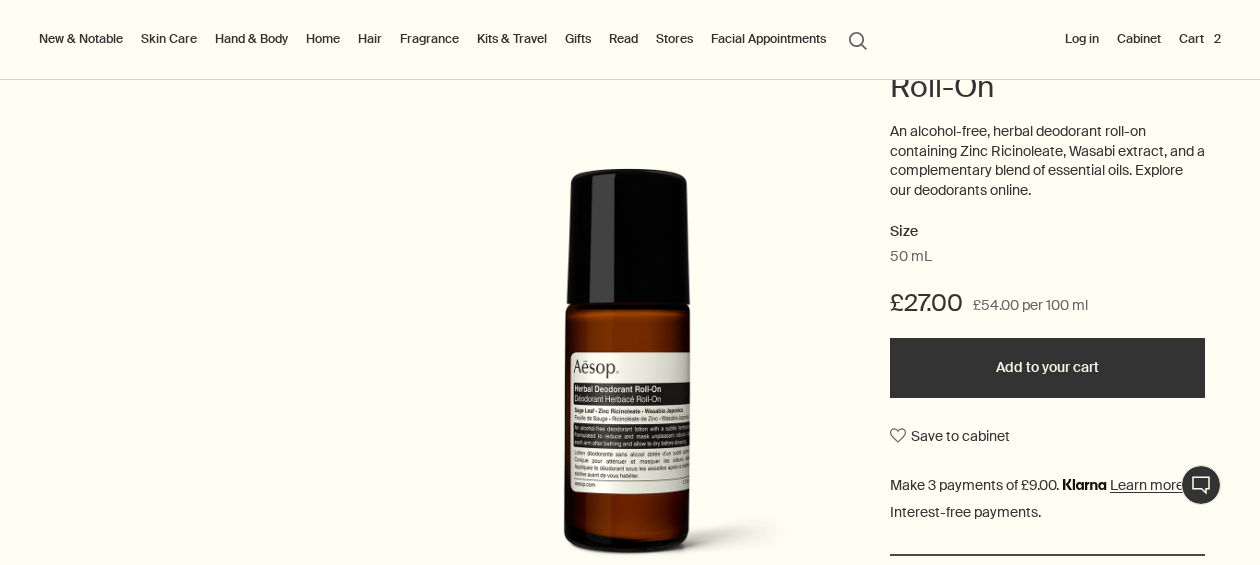 scroll, scrollTop: 0, scrollLeft: 0, axis: both 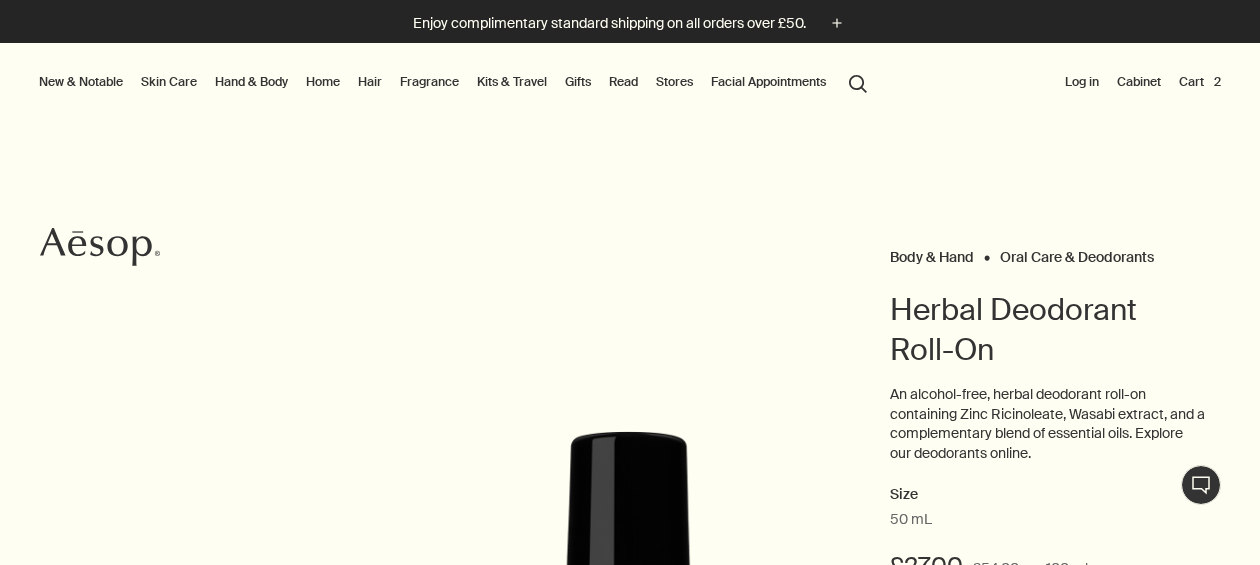 click on "Fragrance" at bounding box center (429, 82) 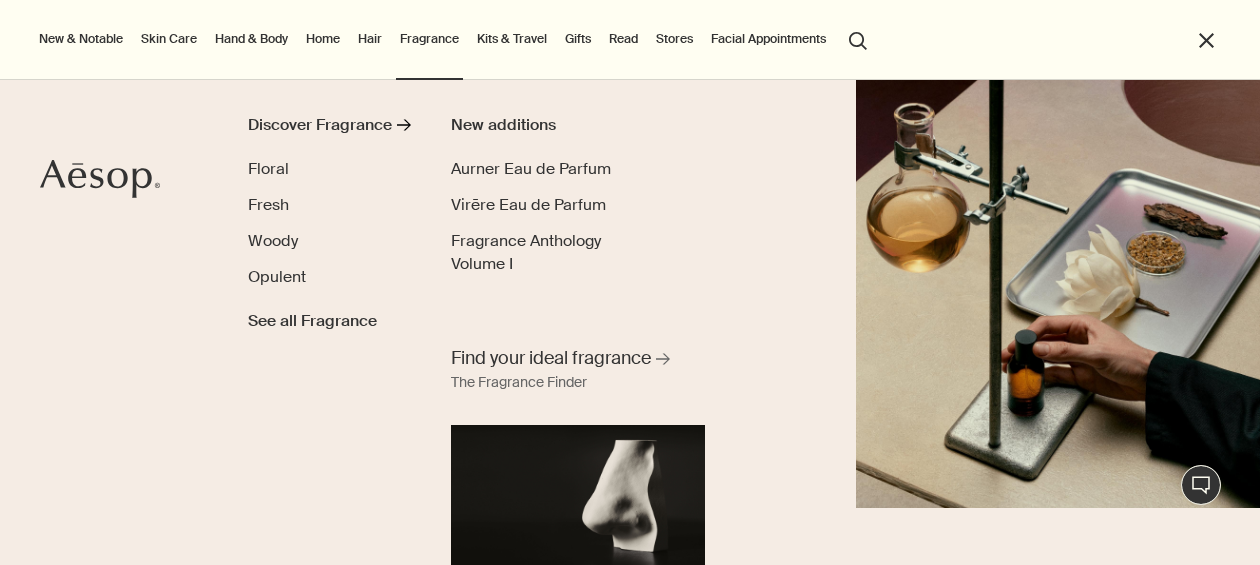 scroll, scrollTop: 0, scrollLeft: 0, axis: both 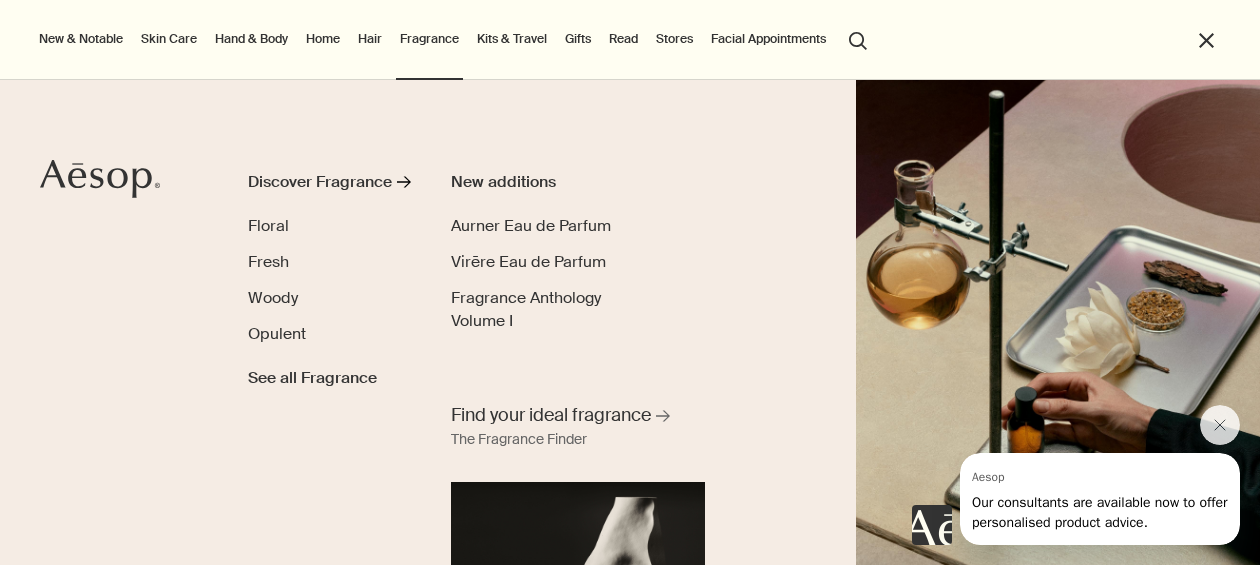 click on "close" at bounding box center (1206, 40) 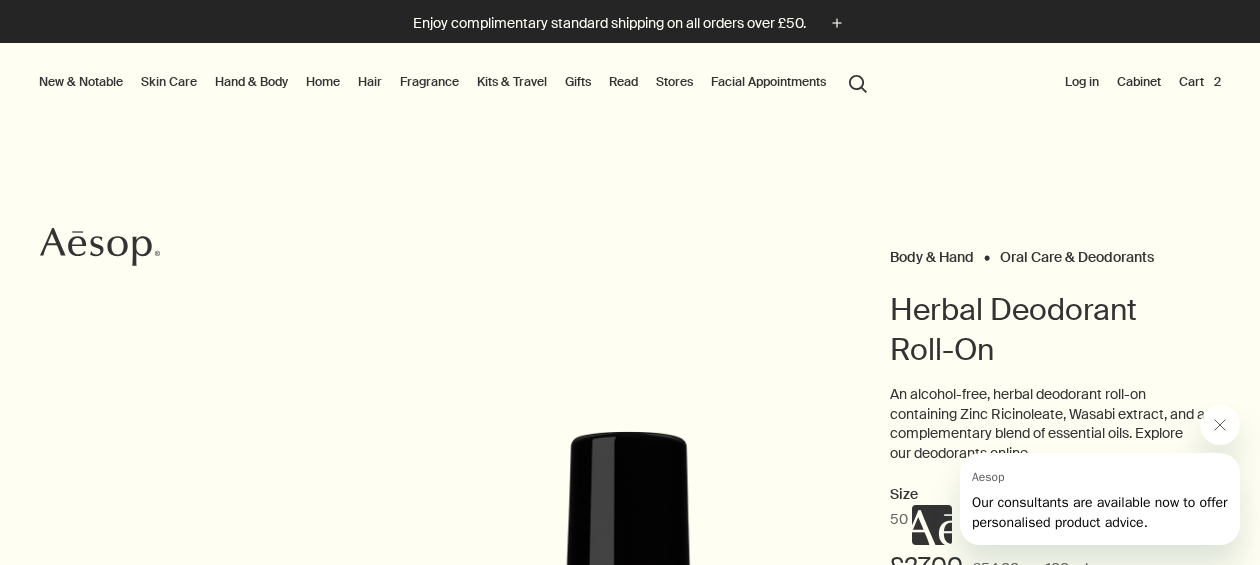 click on "Cart 2" at bounding box center [1200, 82] 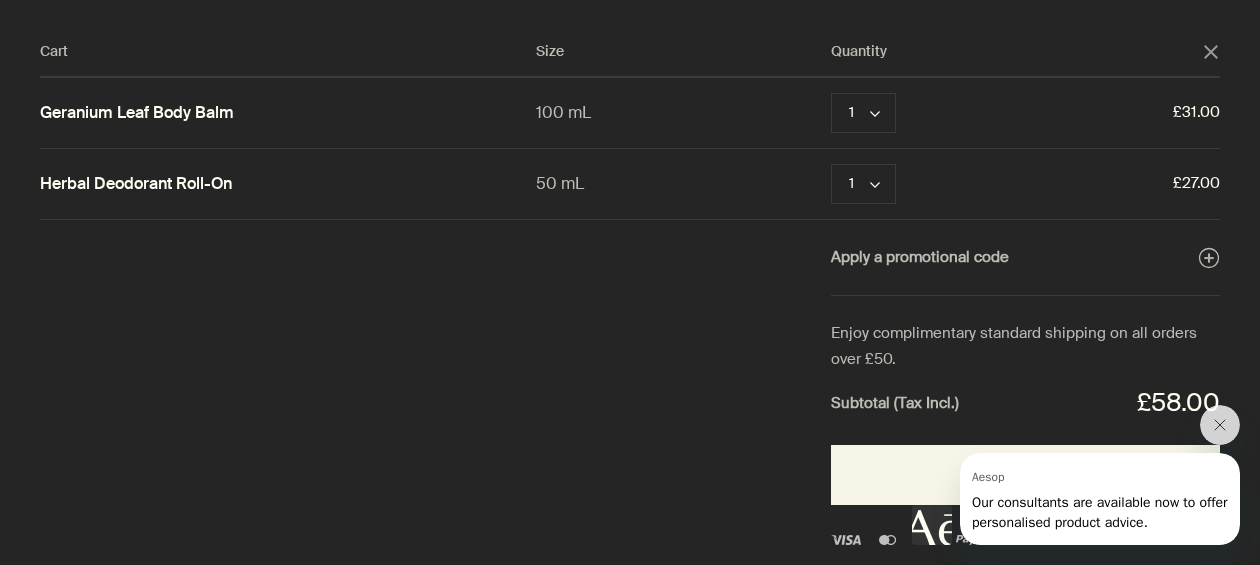 click on "Cart Size Quantity close Geranium Leaf Body Balm 100 mL  1 chevron Remove £31.00 Herbal Deodorant Roll-On 50 mL  1 chevron Remove £27.00 Apply a promotional code plusAndCloseWithCircle Enjoy complimentary standard shipping on all orders over £50. Subtotal (Tax Incl.) £58.00 Checkout" at bounding box center (630, 282) 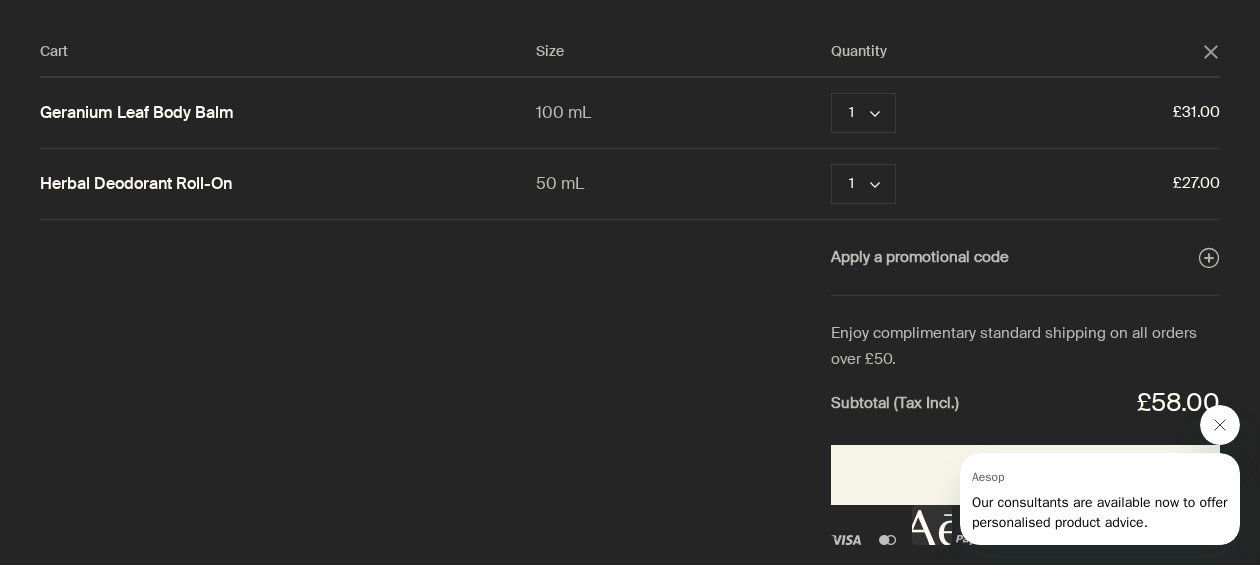 click 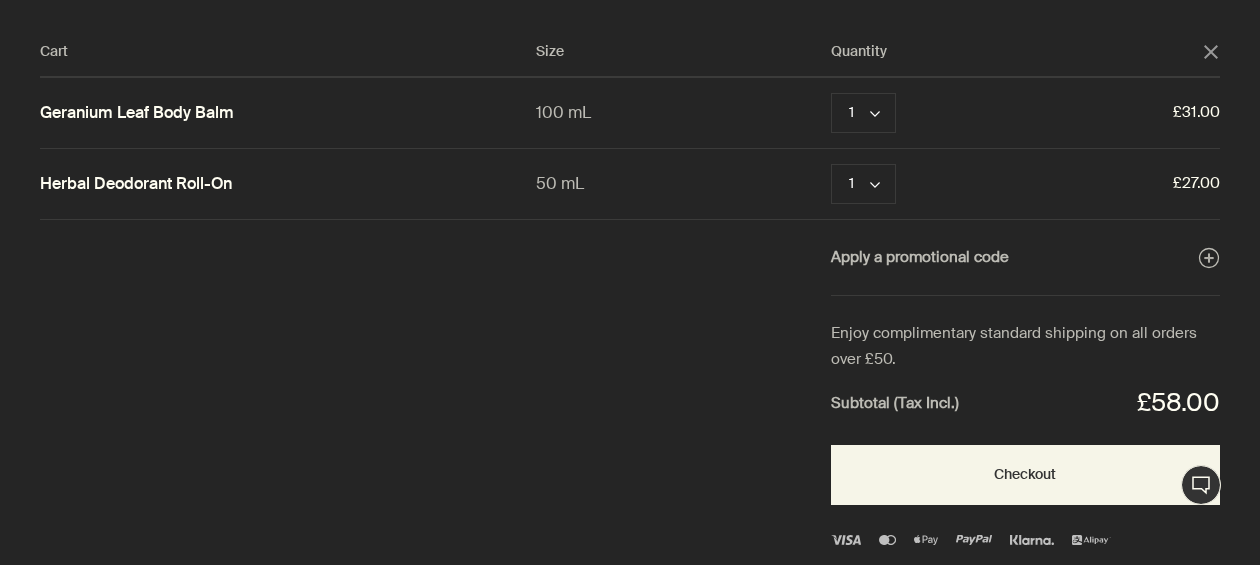 click at bounding box center (630, 0) 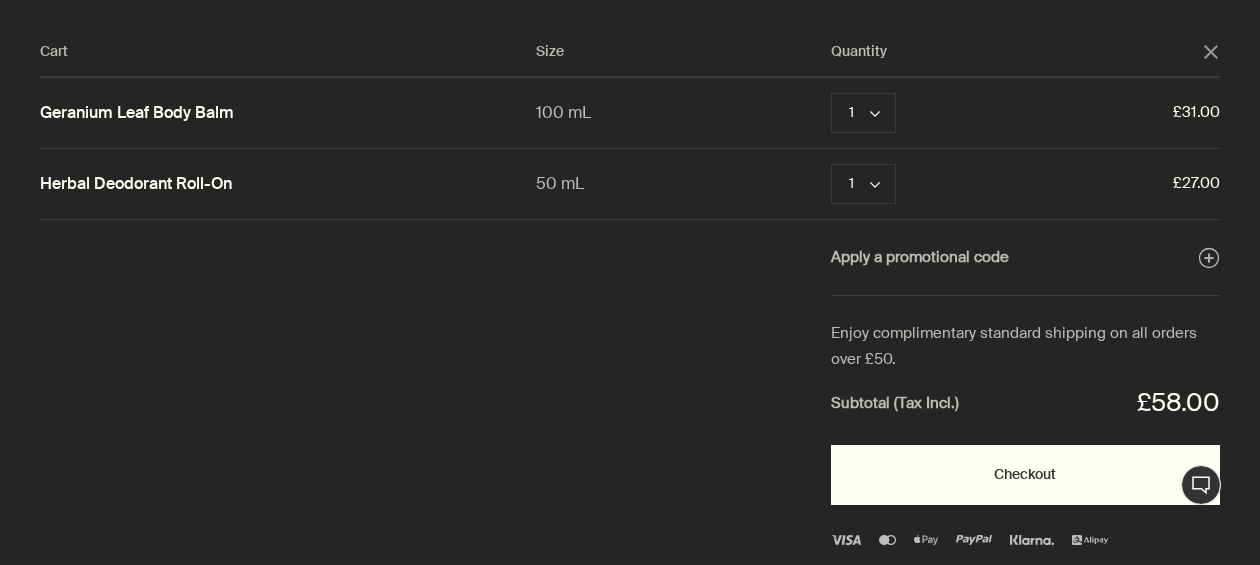 click on "Checkout" at bounding box center [1025, 475] 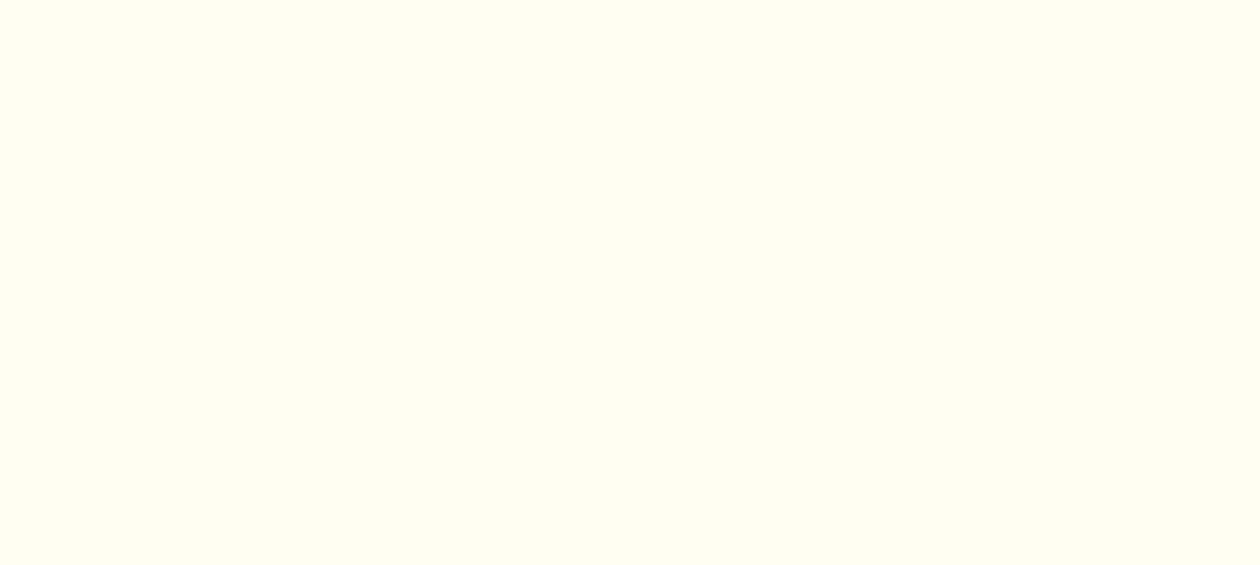 scroll, scrollTop: 0, scrollLeft: 0, axis: both 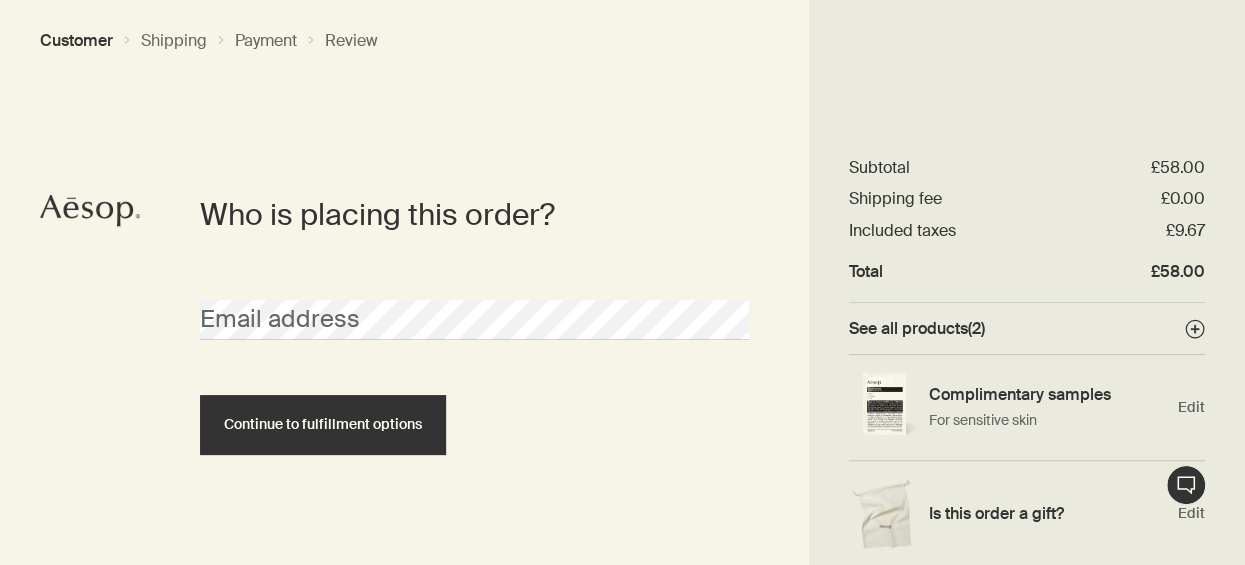 click 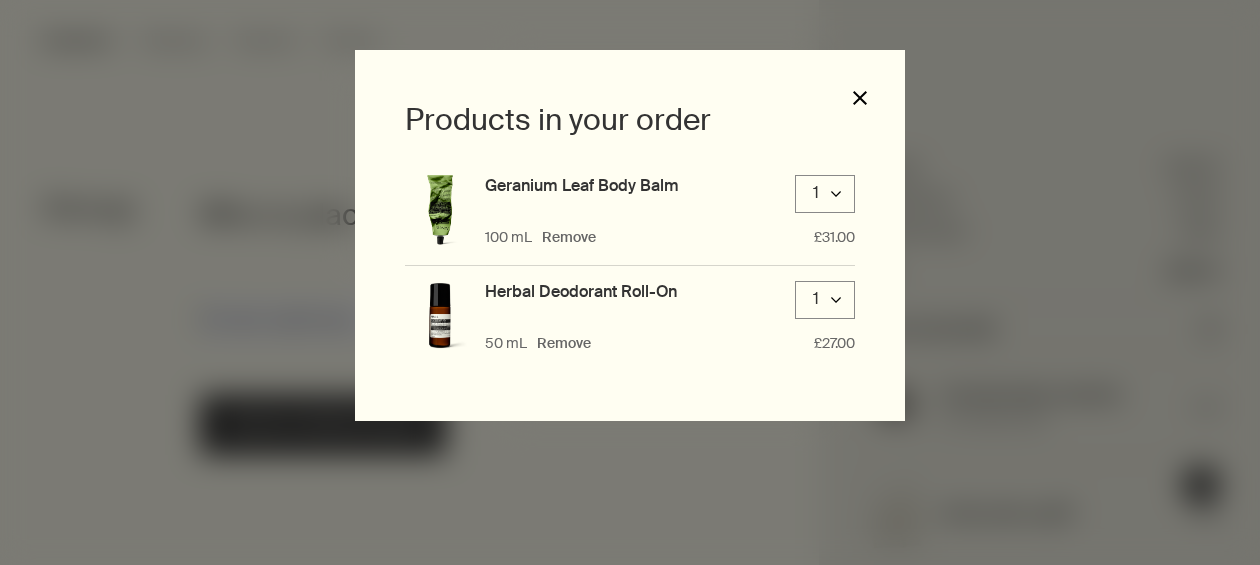 click on "close" at bounding box center (860, 98) 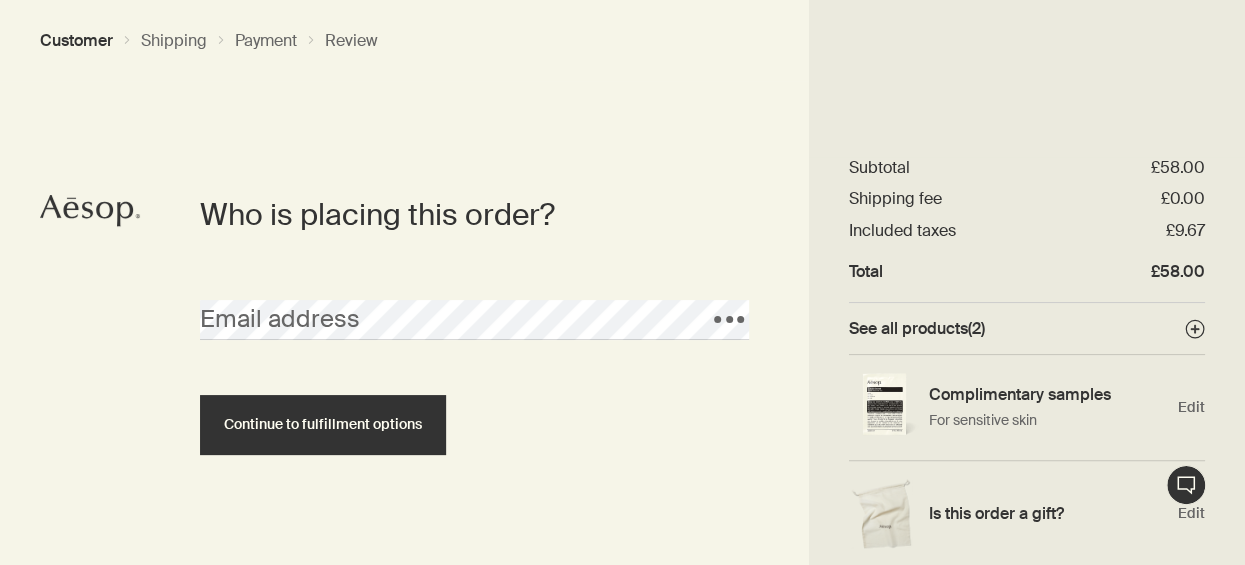 click on "Email address Loading, please wait." at bounding box center (474, 320) 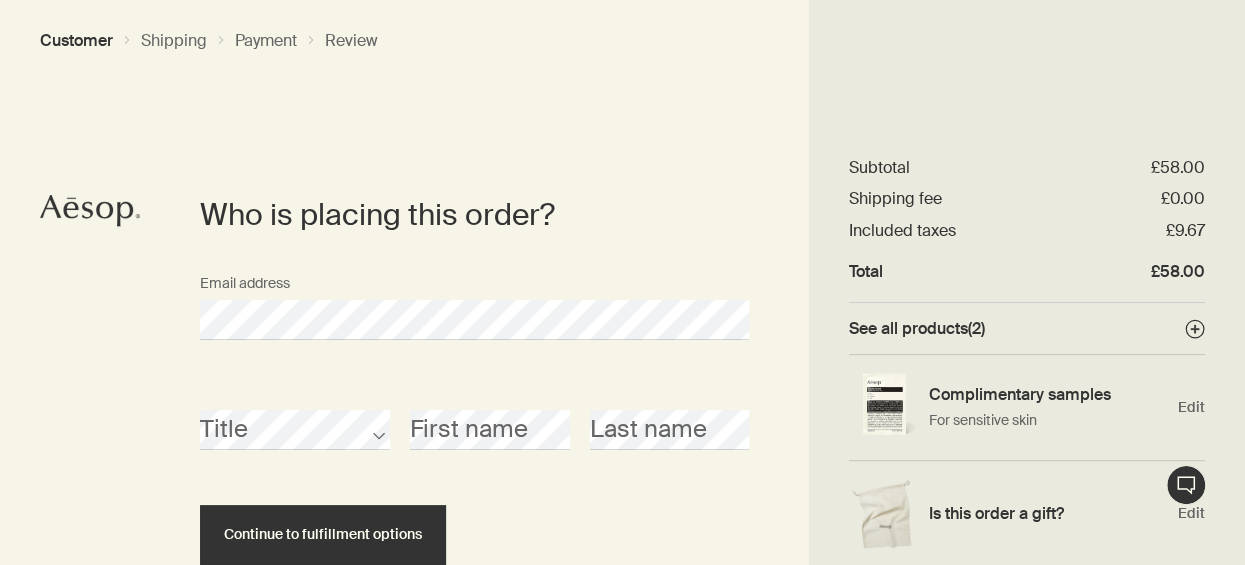 click on "Title First name Last name Continue to fulfillment options" at bounding box center (474, 470) 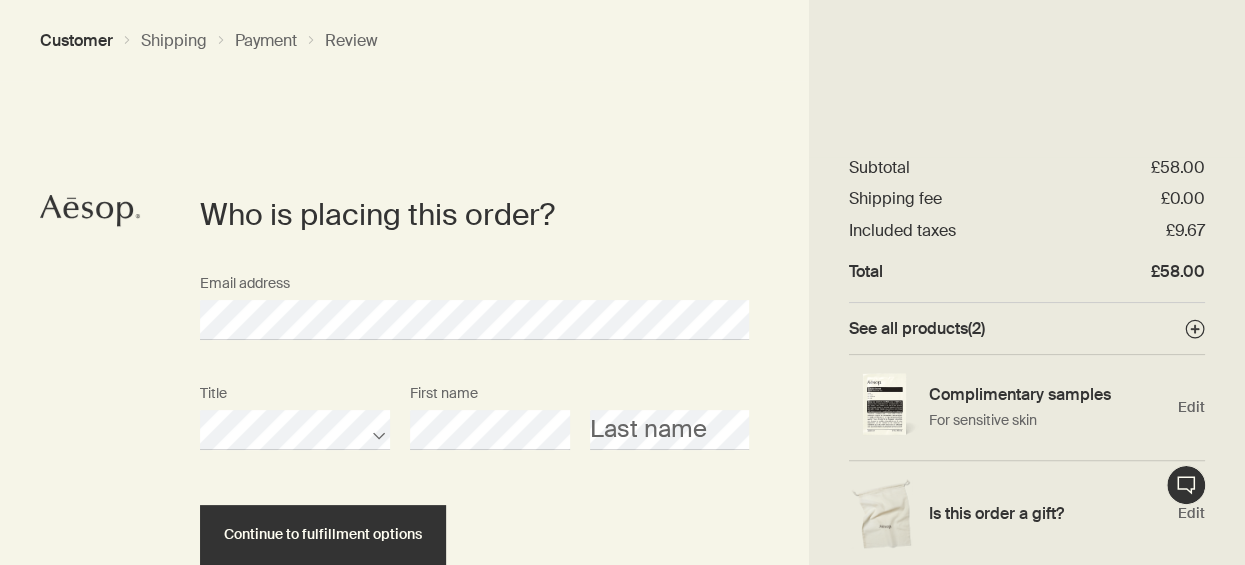 click on "Continue to fulfillment options" at bounding box center [323, 535] 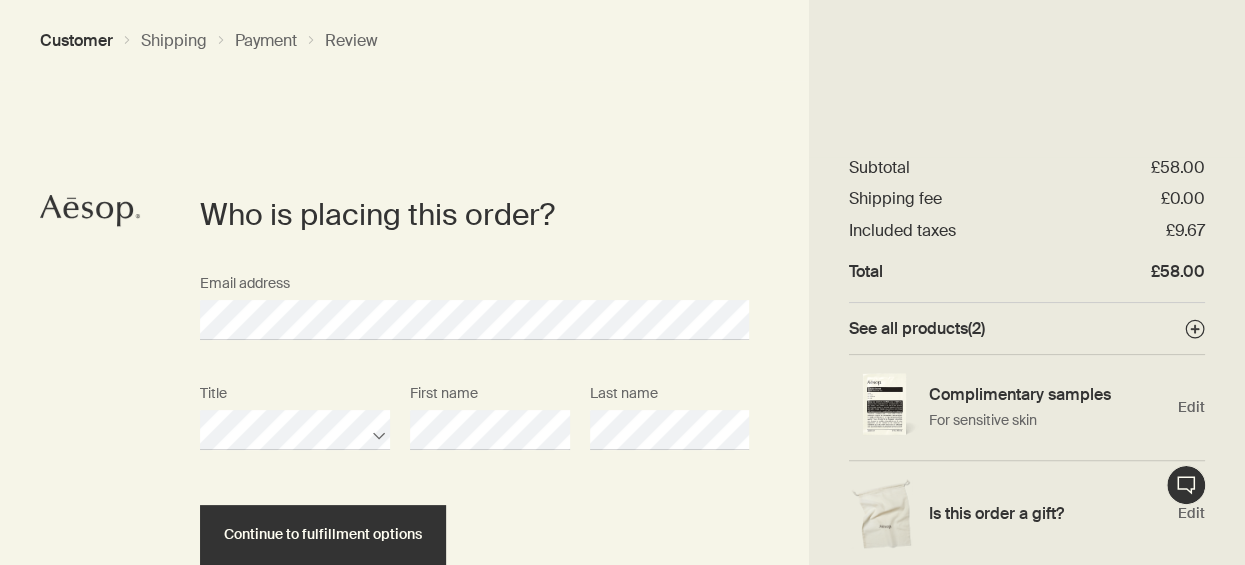 click on "Title First name Last name" at bounding box center [474, 430] 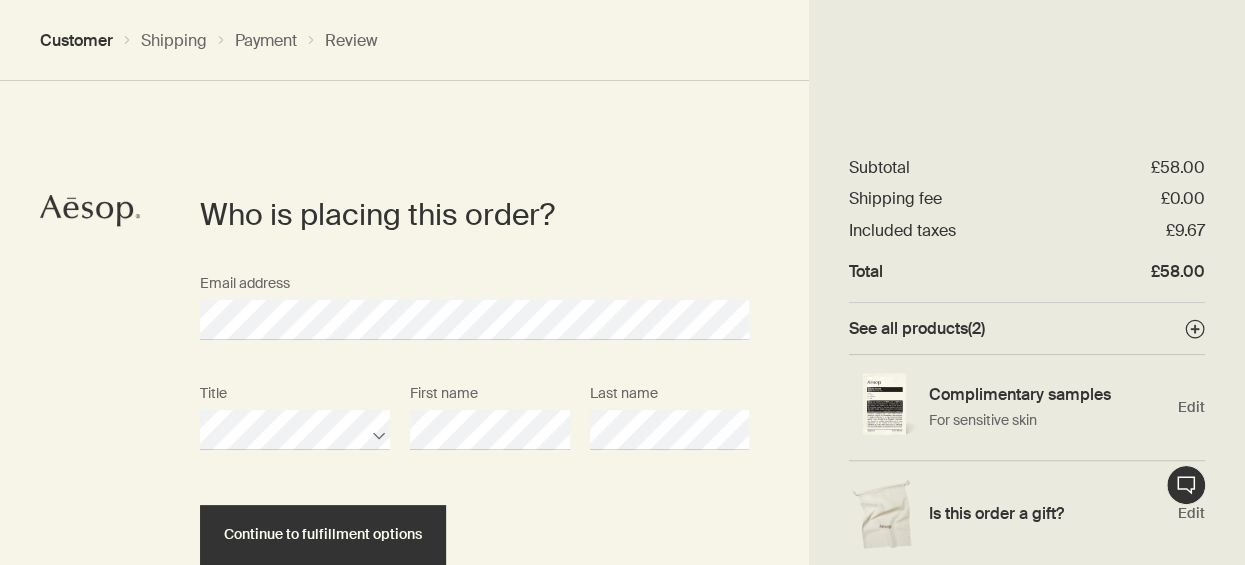 scroll, scrollTop: 132, scrollLeft: 0, axis: vertical 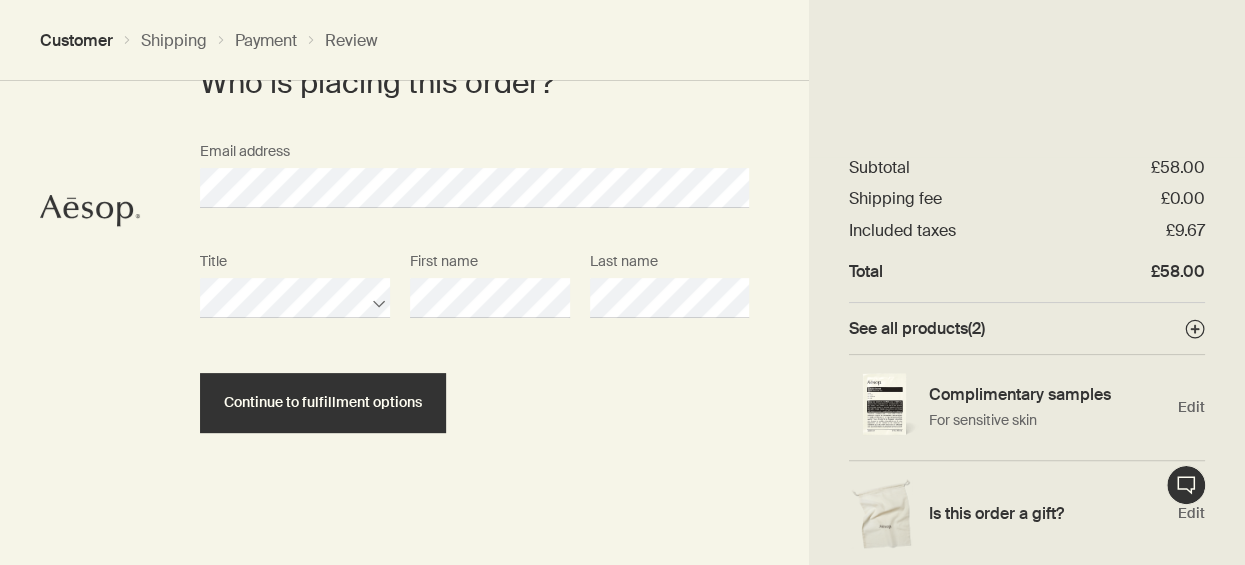 click on "Continue to fulfillment options" at bounding box center [323, 403] 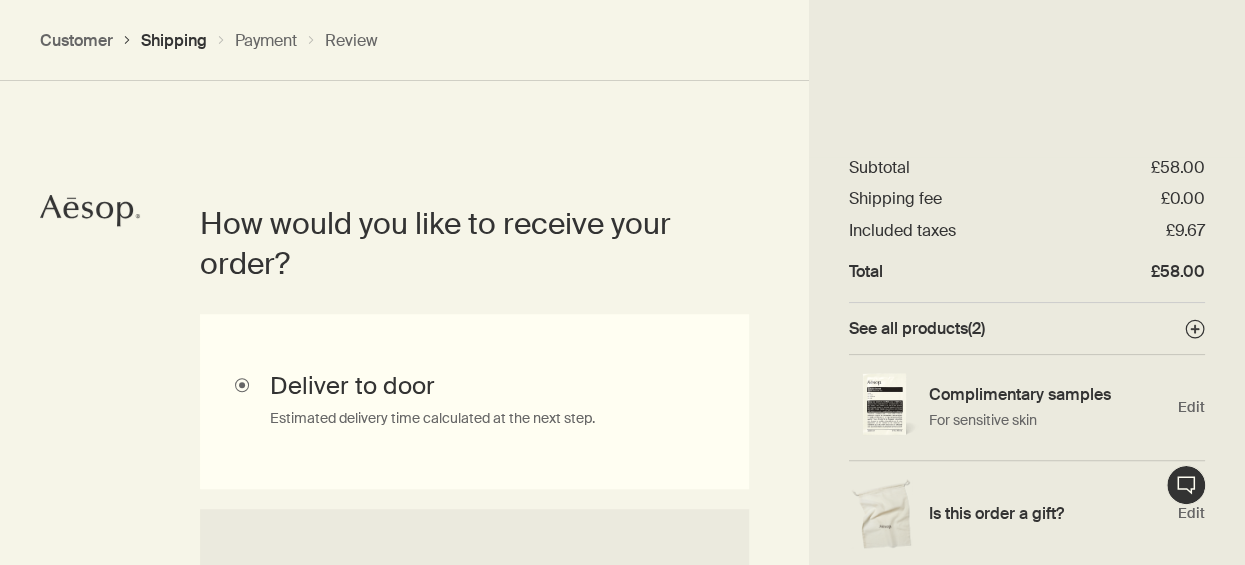 scroll, scrollTop: 447, scrollLeft: 0, axis: vertical 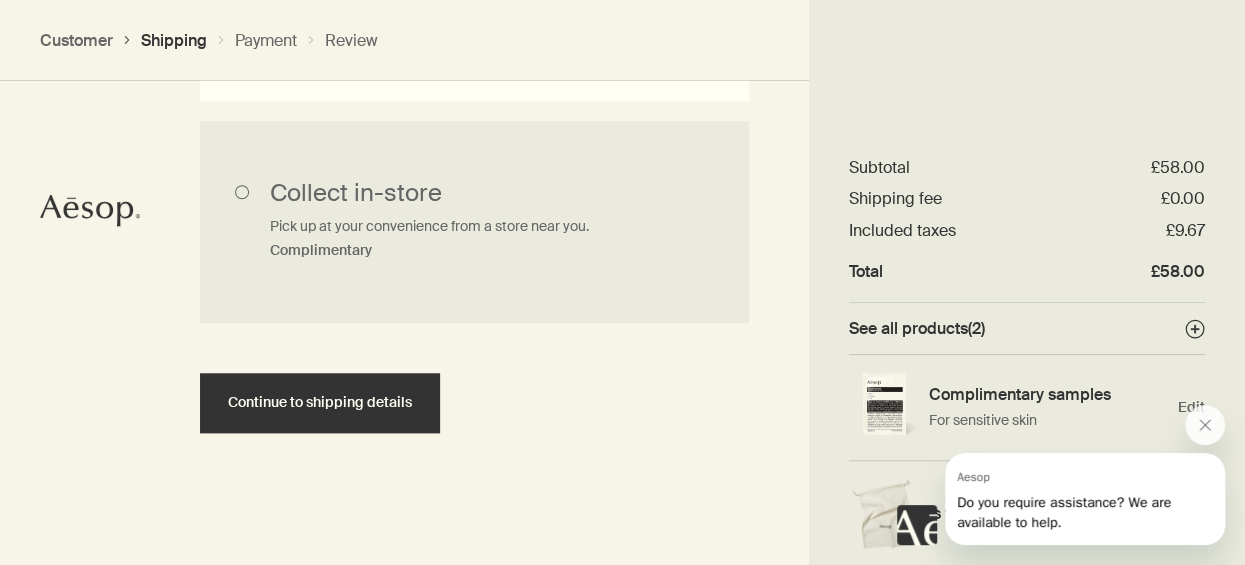 click on "Continue to shipping details" at bounding box center (320, 403) 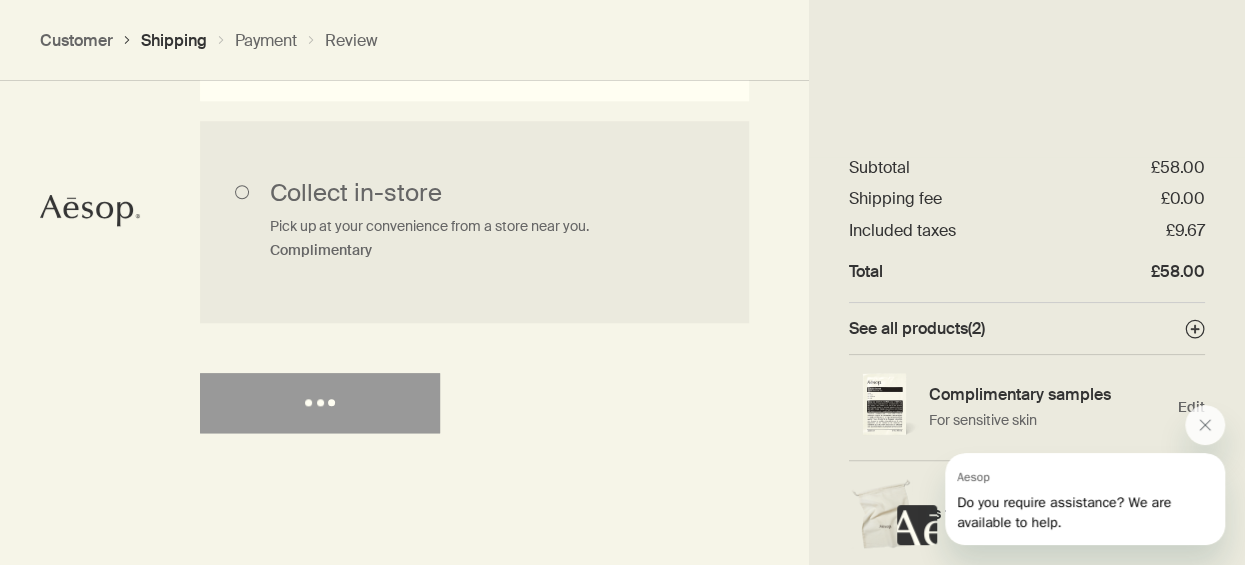 select on "GB" 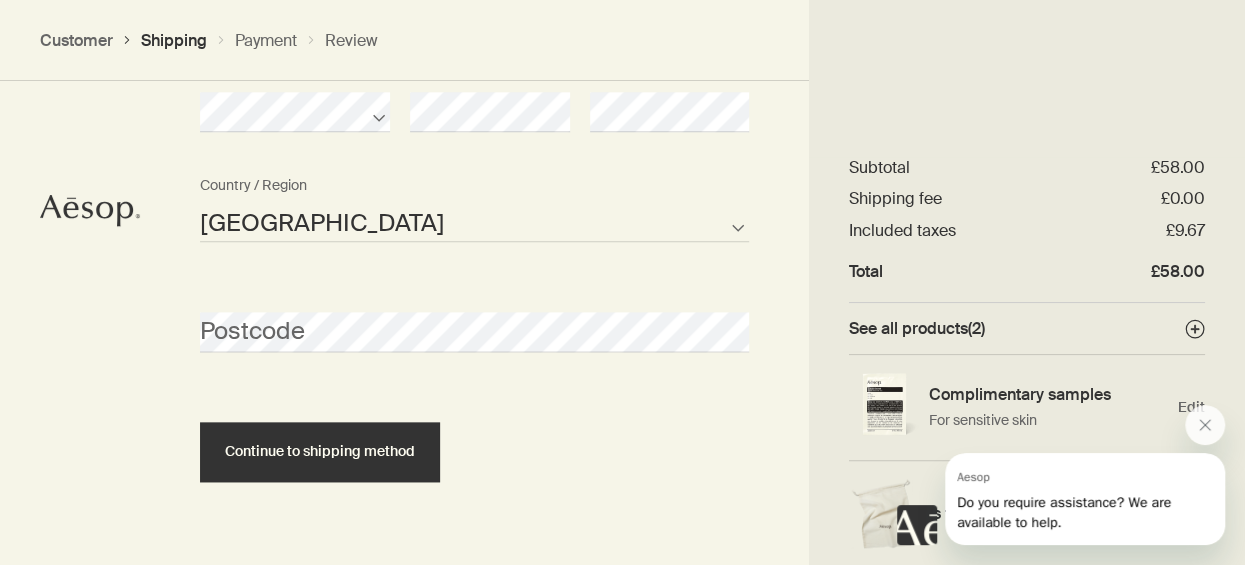 scroll, scrollTop: 1105, scrollLeft: 0, axis: vertical 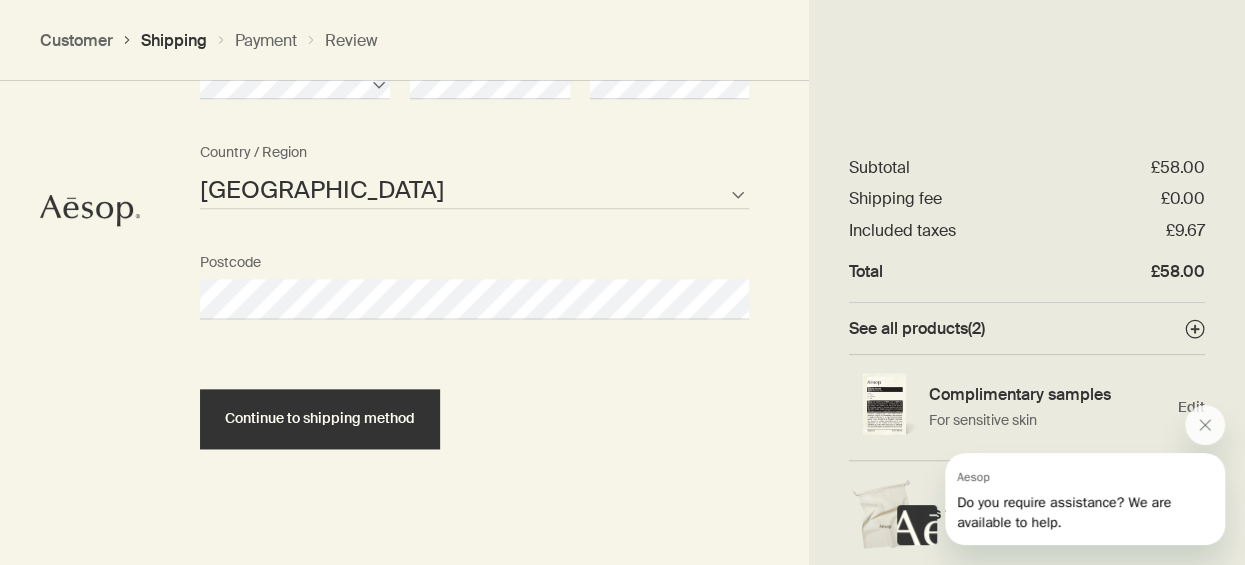 select on "GB" 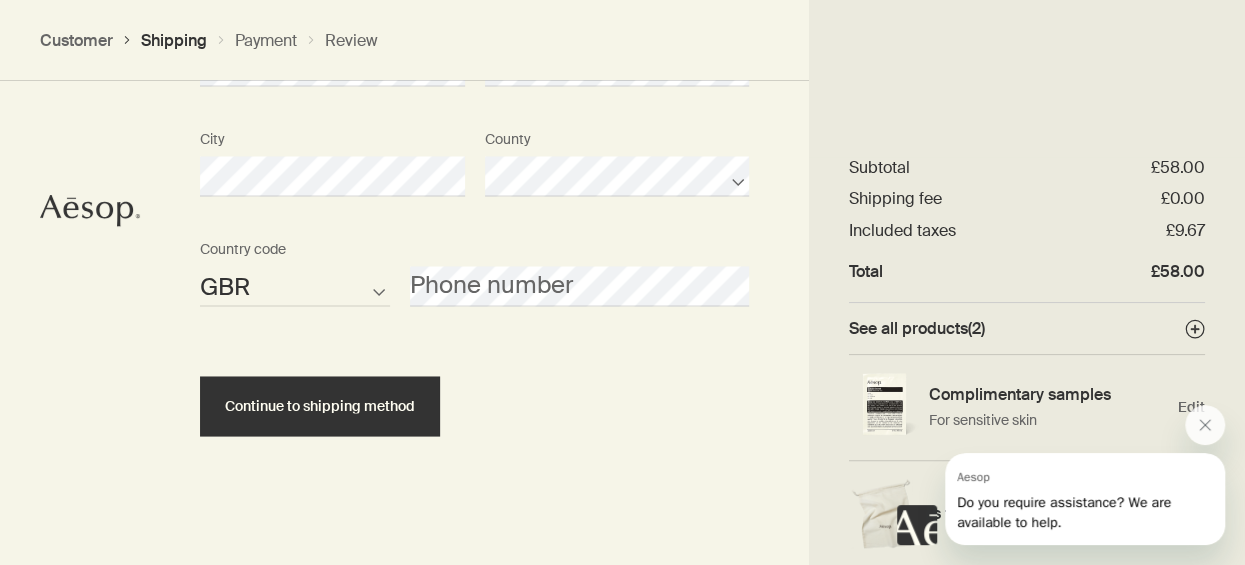 scroll, scrollTop: 1561, scrollLeft: 0, axis: vertical 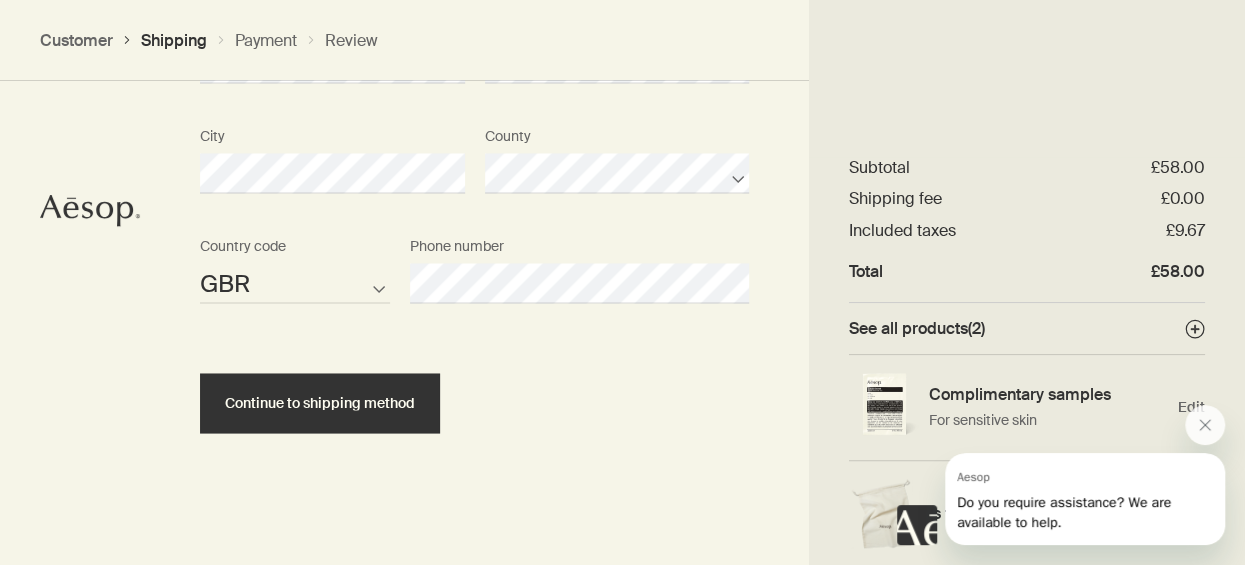 click on "Continue to shipping method" at bounding box center (320, 402) 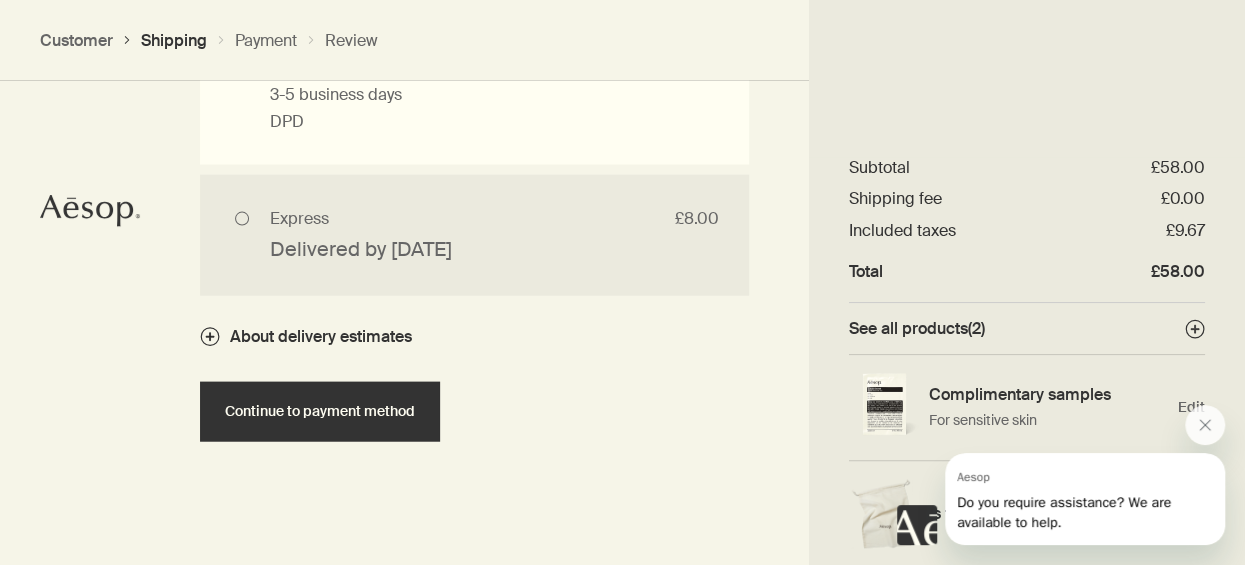 scroll, scrollTop: 2073, scrollLeft: 0, axis: vertical 